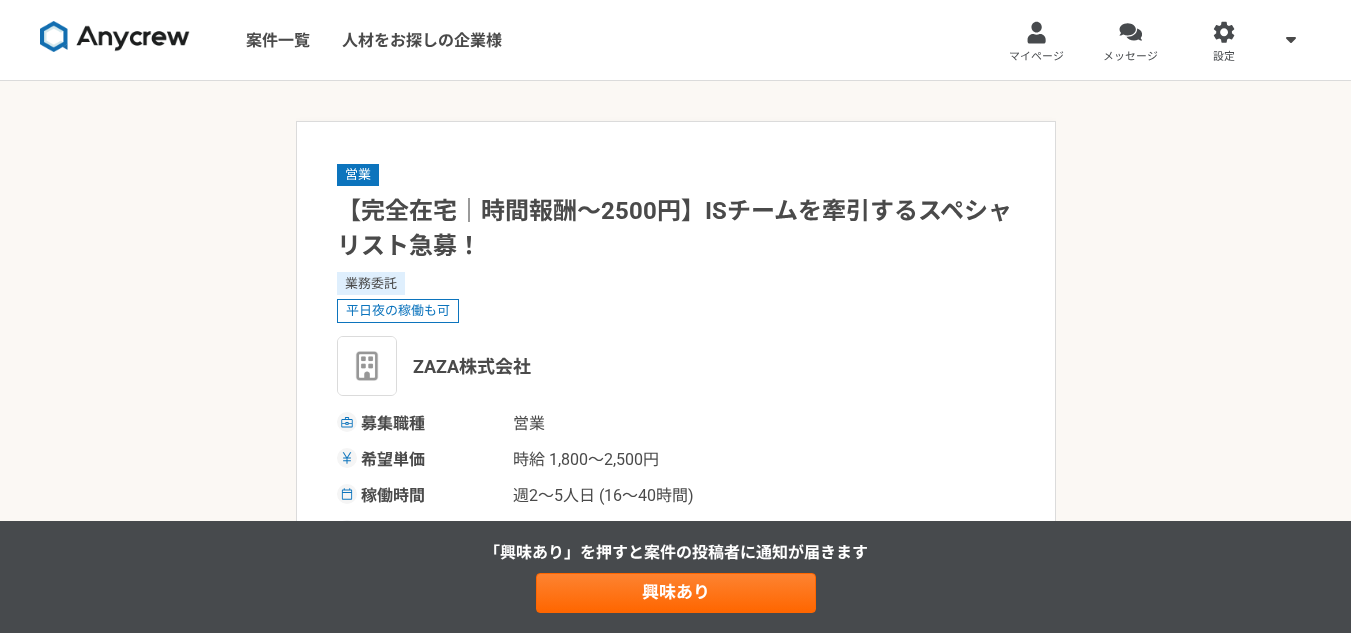 scroll, scrollTop: 0, scrollLeft: 0, axis: both 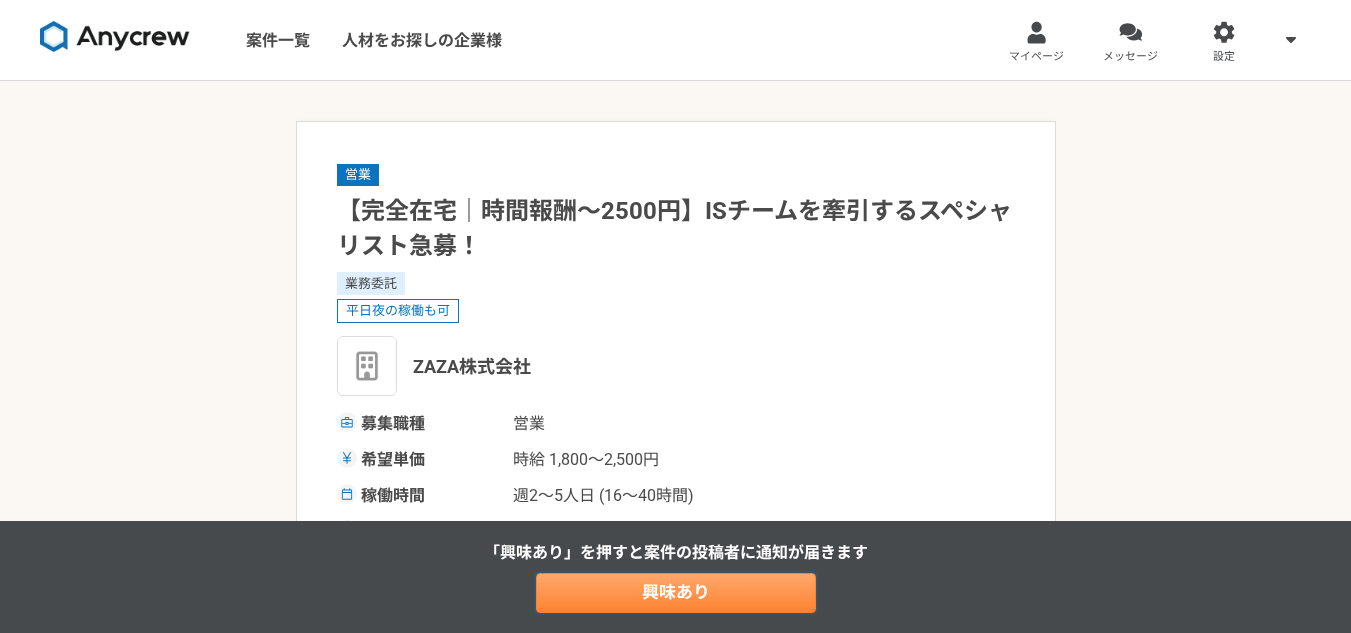 click on "興味あり" at bounding box center [676, 593] 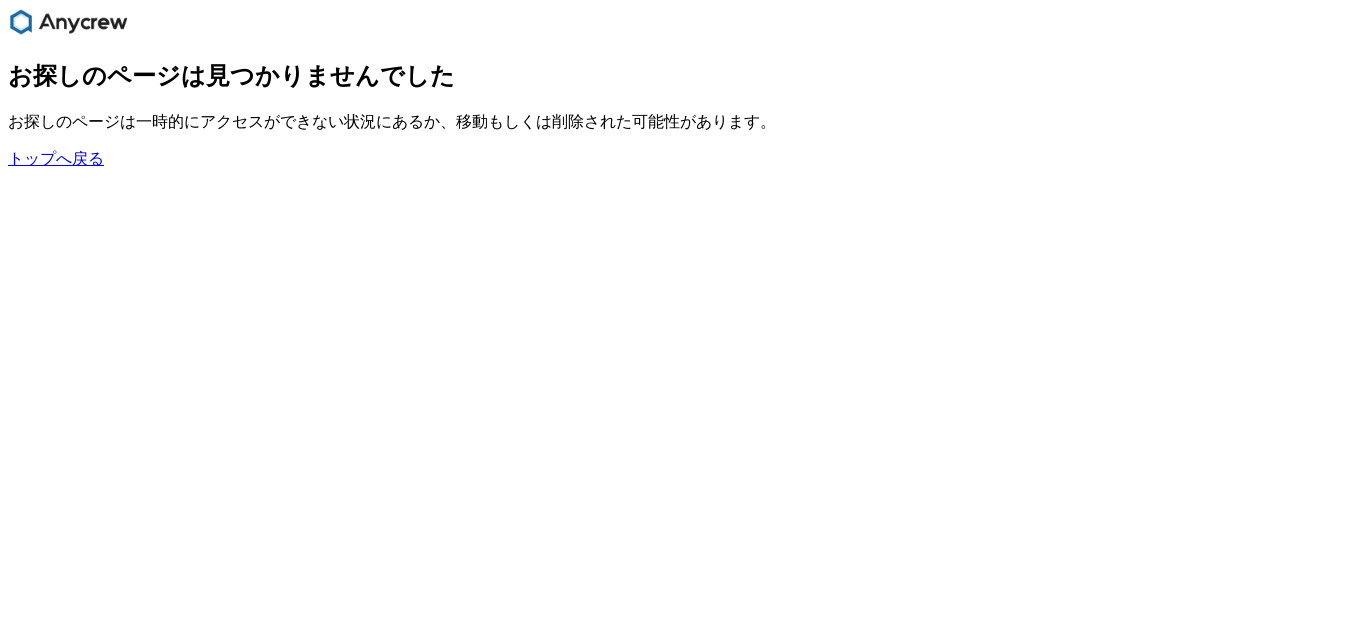 scroll, scrollTop: 0, scrollLeft: 0, axis: both 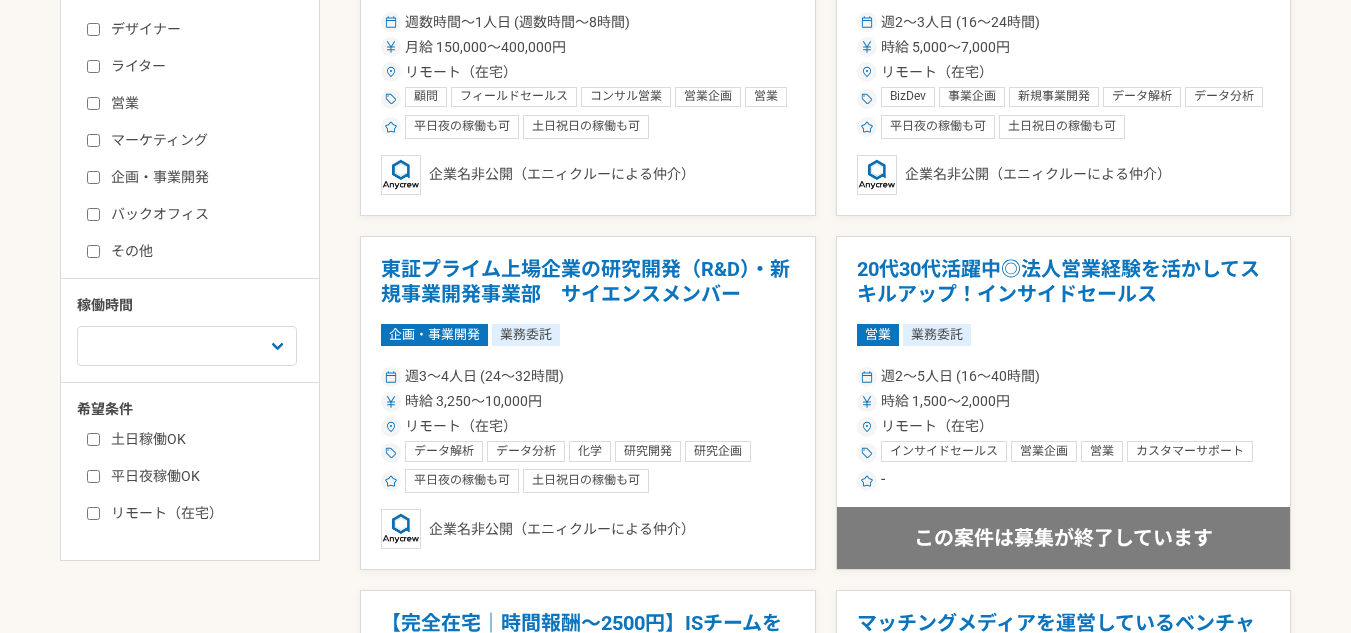 click on "リモート（在宅）" at bounding box center (202, 513) 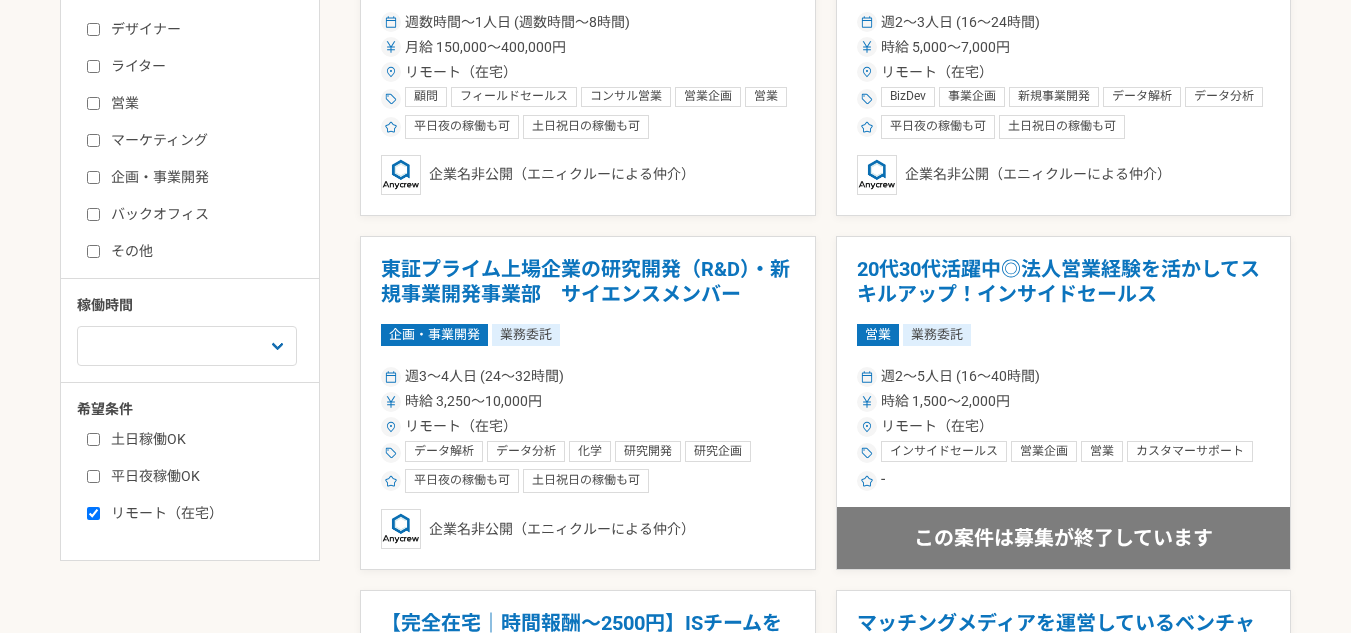 checkbox on "true" 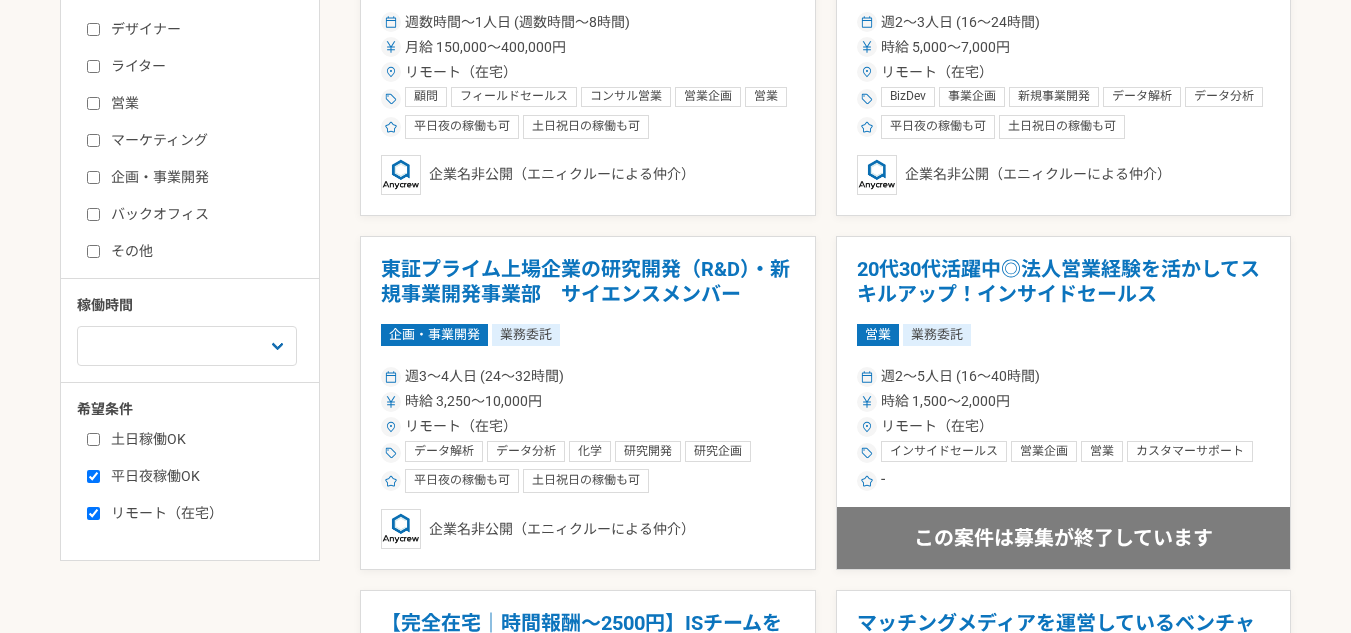 checkbox on "true" 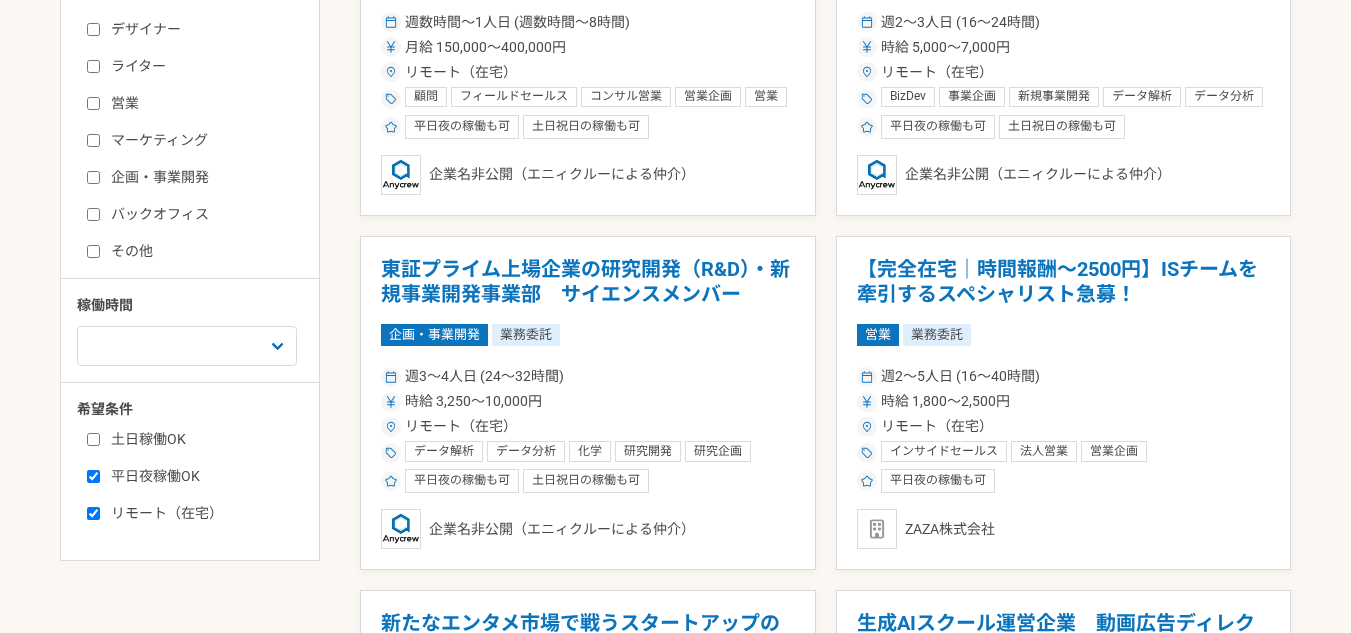 click on "土日稼働OK" at bounding box center [93, 439] 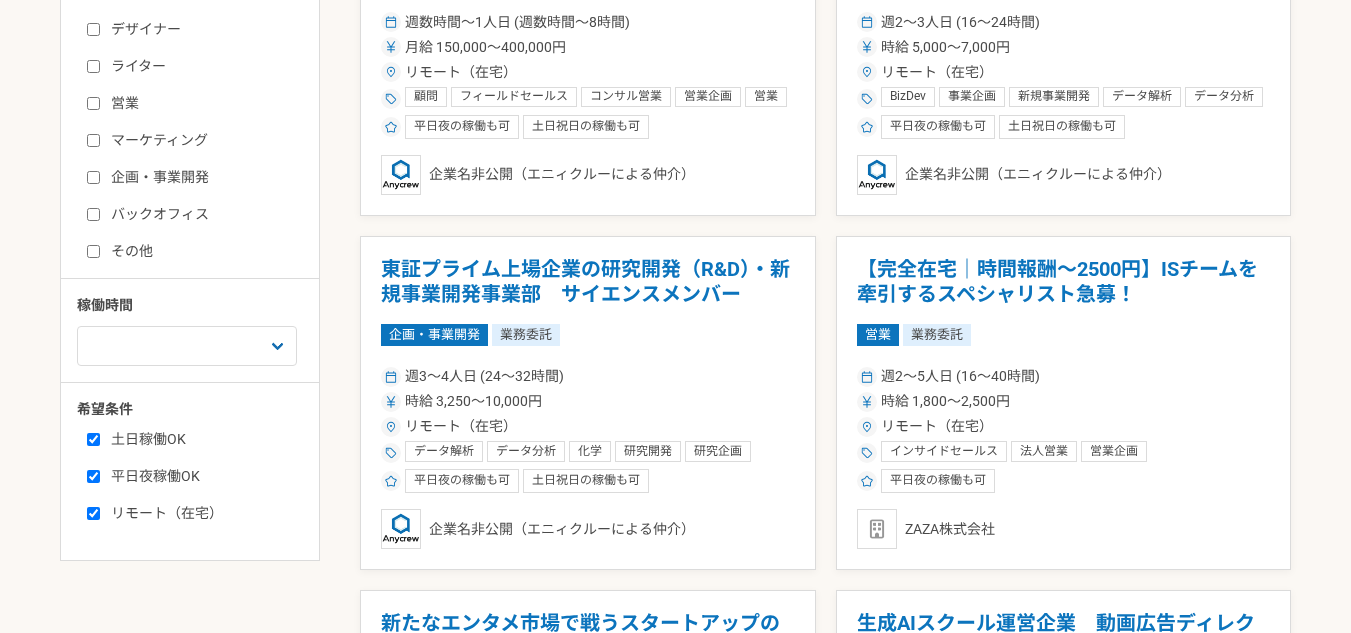 checkbox on "true" 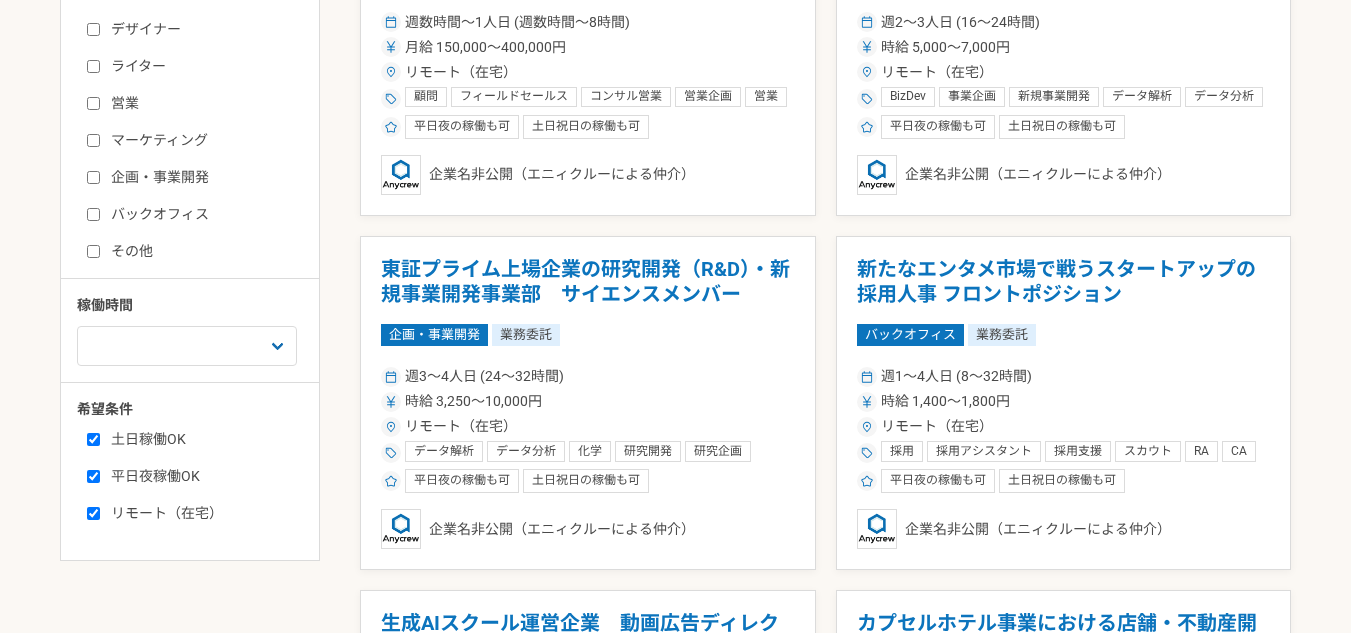 click on "営業" at bounding box center (93, 103) 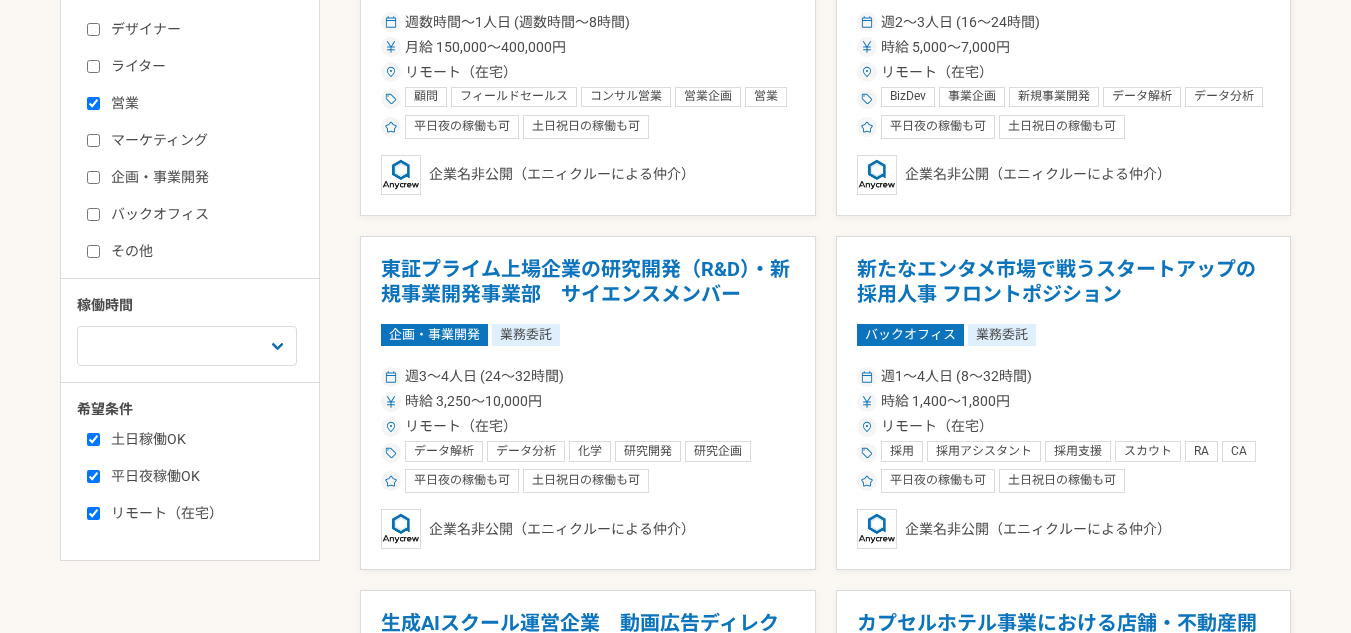 checkbox on "true" 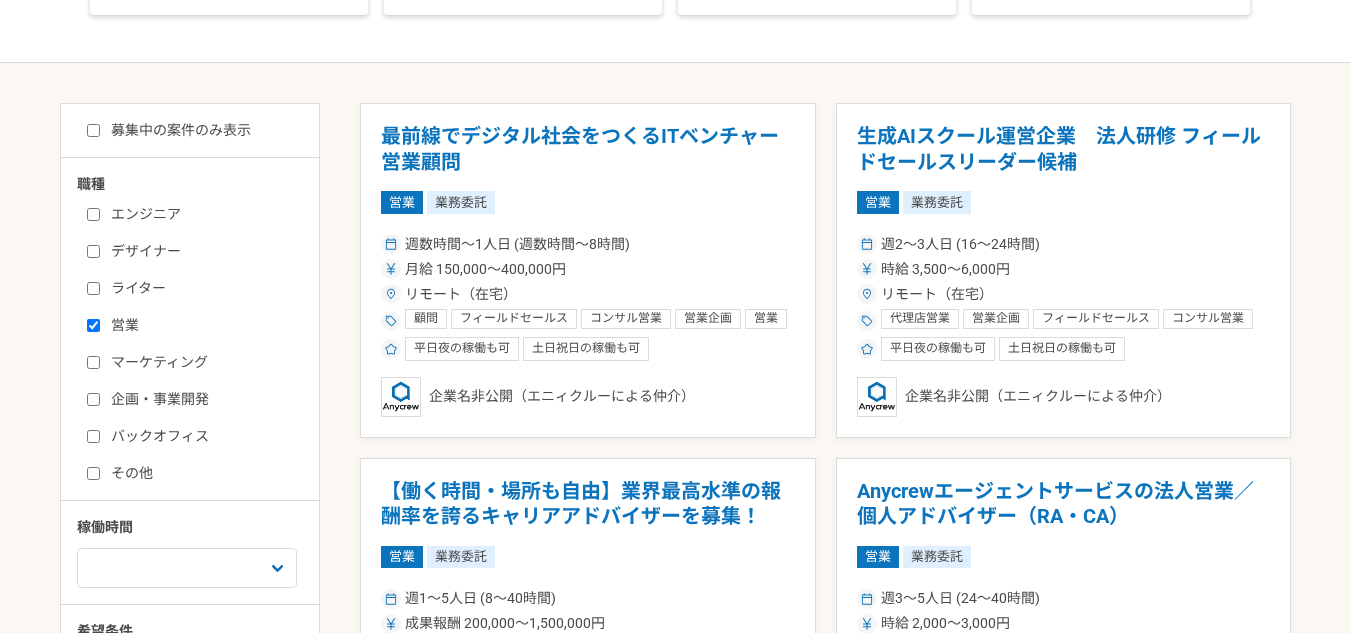 scroll, scrollTop: 530, scrollLeft: 0, axis: vertical 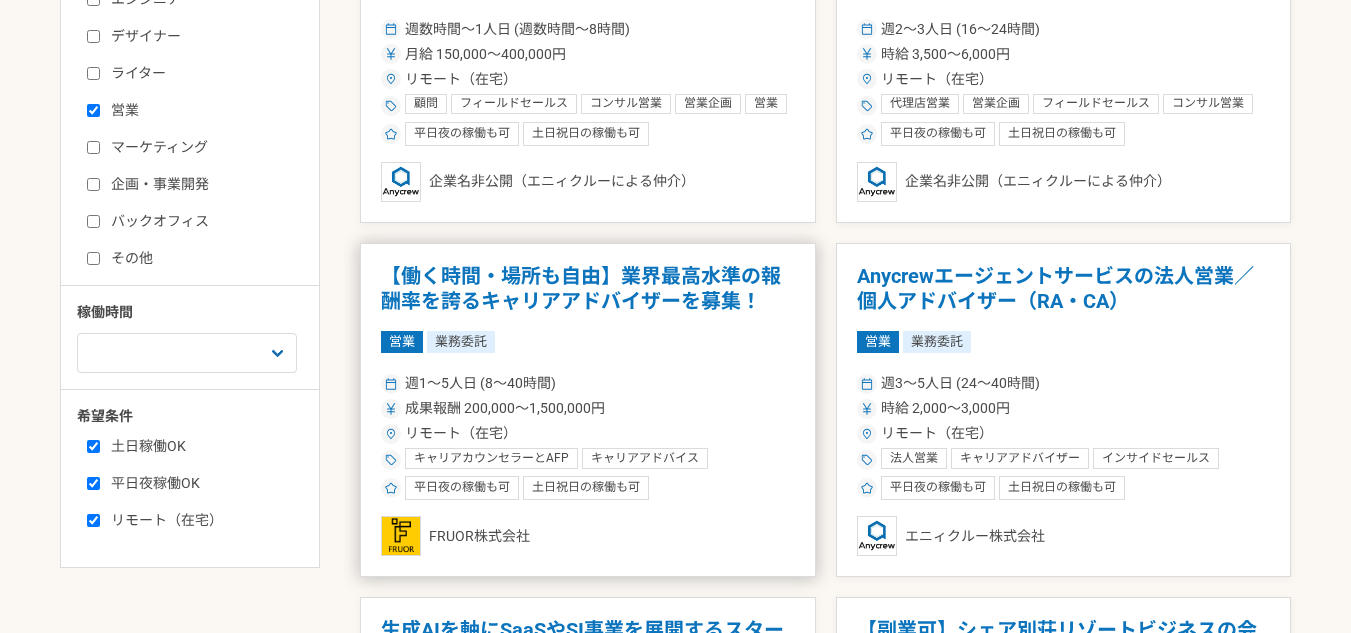 click on "【働く時間・場所も自由】業界最高水準の報酬率を誇るキャリアアドバイザーを募集！" at bounding box center [588, 289] 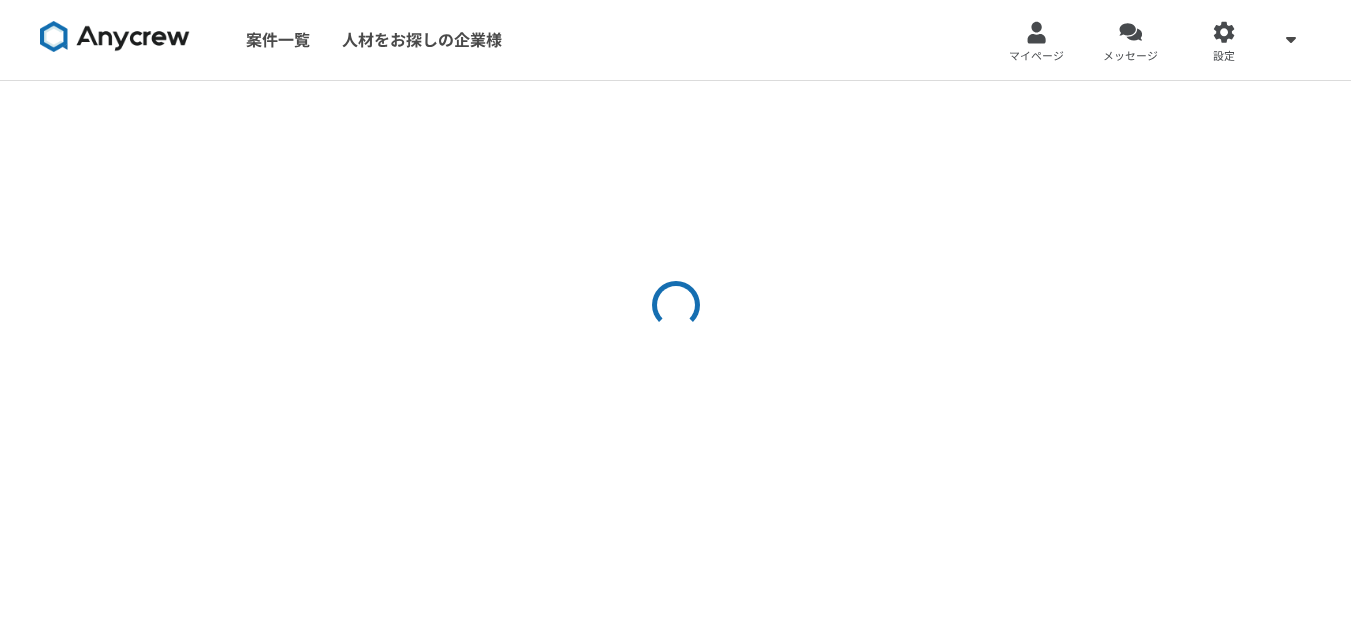 scroll, scrollTop: 0, scrollLeft: 0, axis: both 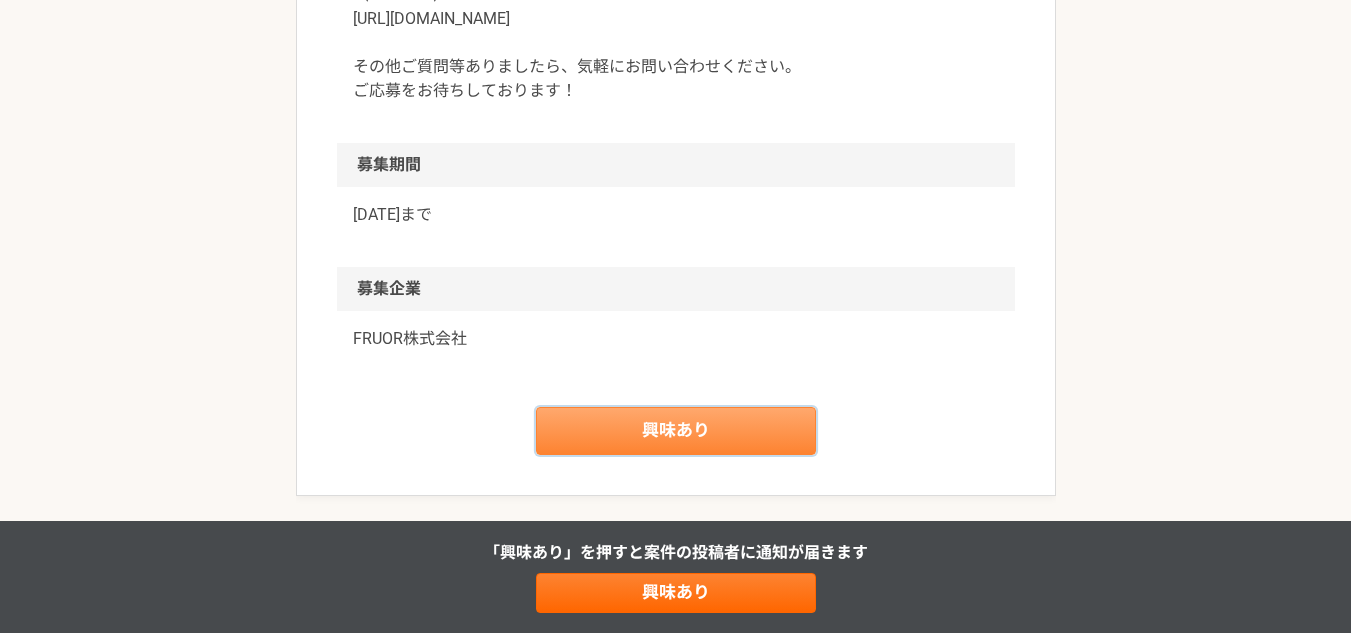 click on "興味あり" at bounding box center [676, 431] 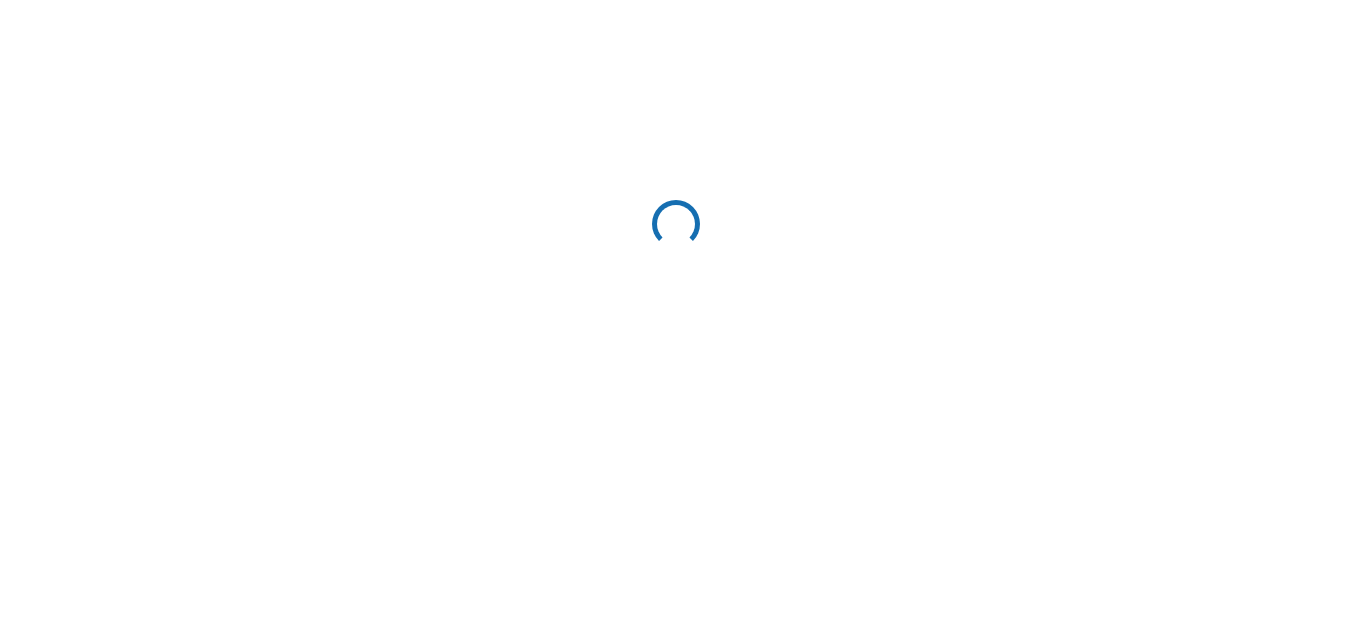 scroll, scrollTop: 0, scrollLeft: 0, axis: both 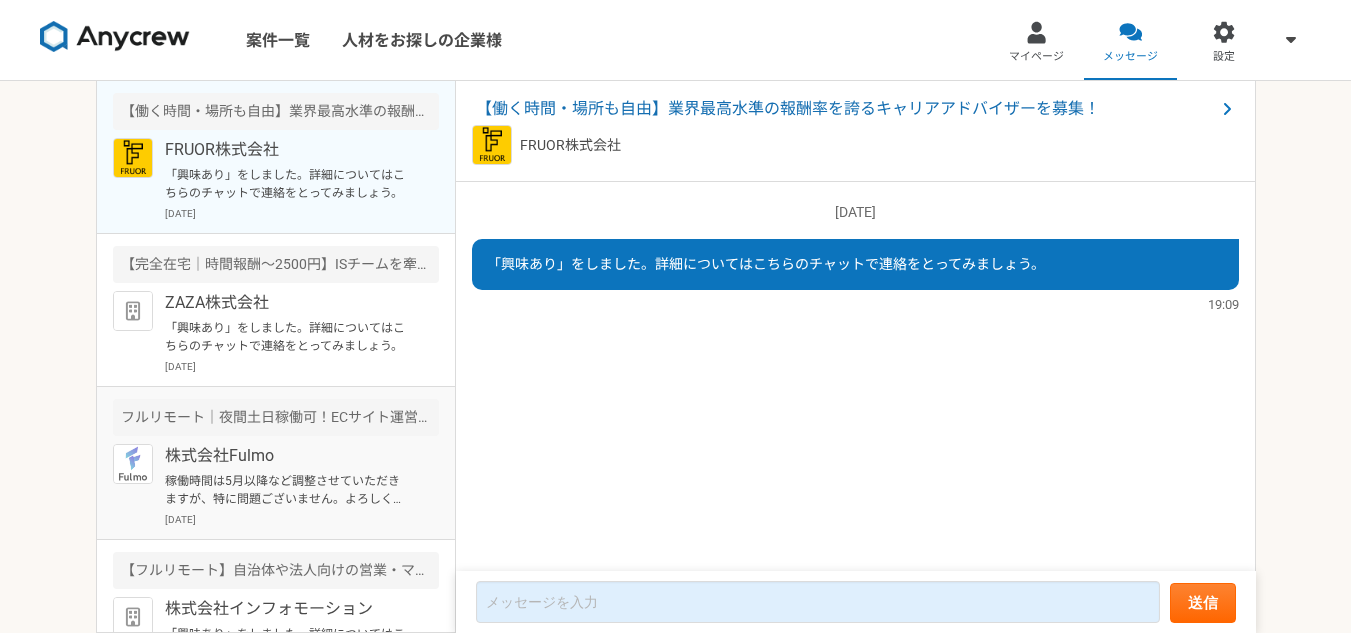 click on "稼働時間は5月以降など調整させていただきますが、特に問題ございません。よろしくお願いします。" at bounding box center (288, 490) 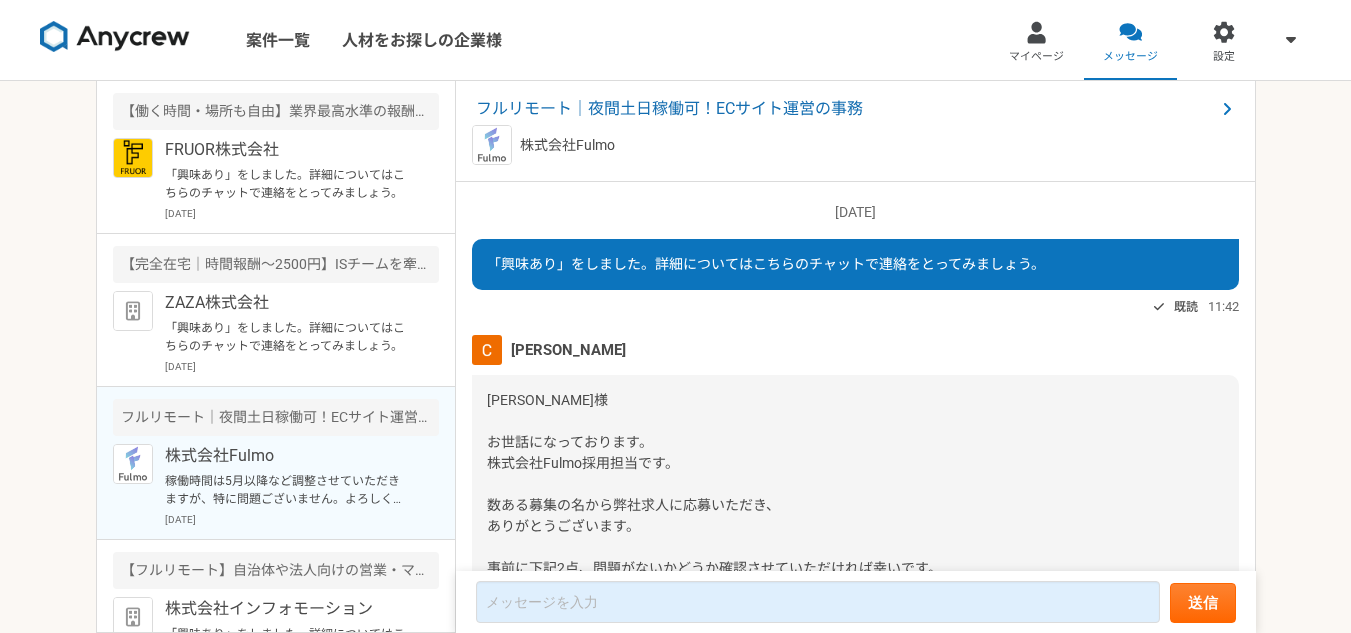 scroll, scrollTop: 459, scrollLeft: 0, axis: vertical 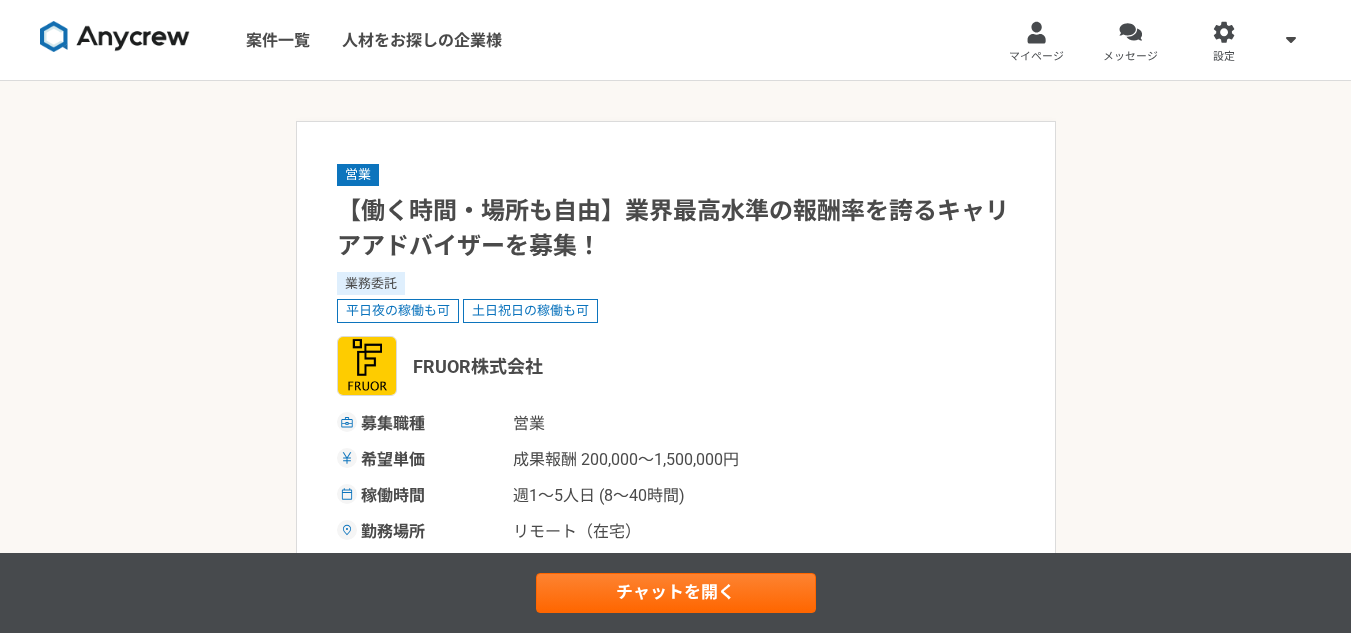 click on "営業 【働く時間・場所も自由】業界最高水準の報酬率を誇るキャリアアドバイザーを募集！ 業務委託 平日夜の稼働も可 土日祝日の稼働も可 FRUOR株式会社 募集職種 営業 希望単価 成果報酬 200,000〜1,500,000円 稼働時間 週1〜5人日 (8〜40時間) 勤務場所 リモート（在宅） 就業形態 業務委託 特徴 平日夜の稼働も可, 土日祝日の稼働も可 募集概要・背景 「転職活動が上手くいかなくて辛い経験をした」
「周りで仕事を辞めたいと思っている人がいて、助けになりたい」
こんな思いを持ったことはありませんか？
自分の身近な人はもちろん、転職に困っている人を
自分らしくサポートするキャリアアドバイザーとして働きませんか？ 業務内容 求める人物像 求めるスキル キャリアカウンセラーとAFP キャリアアドバイス キャリア開発支援 キャリアコンサルタント" at bounding box center [675, 1542] 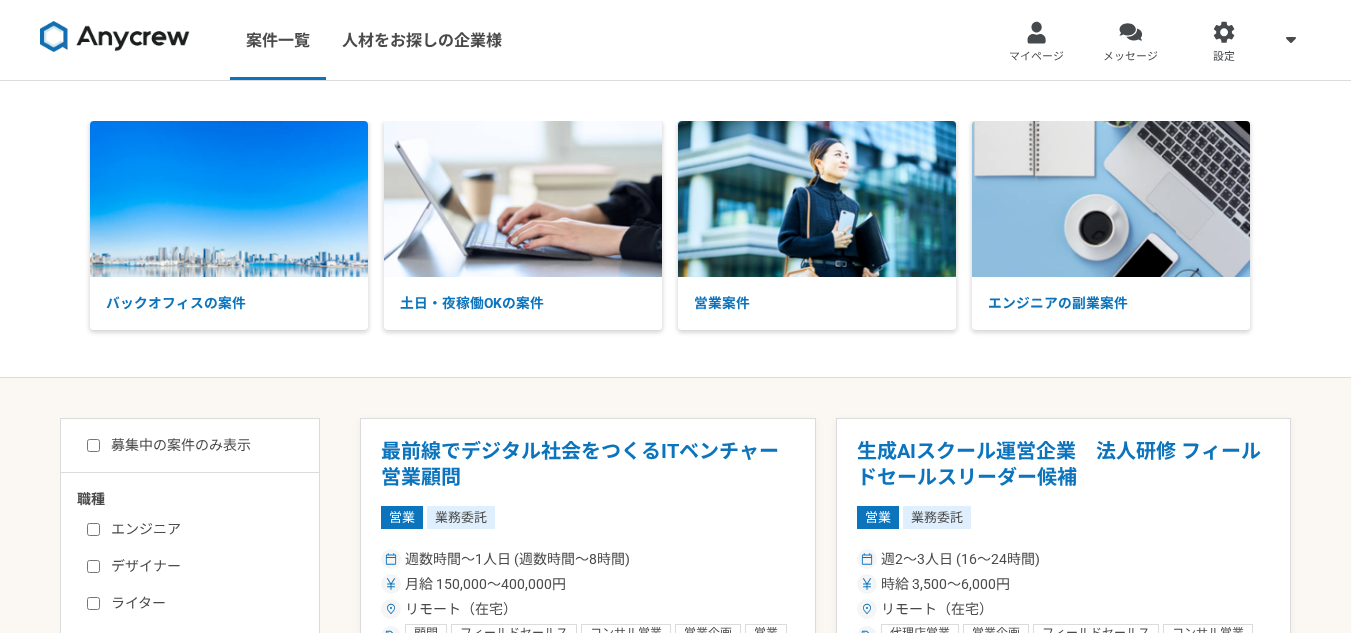 click on "バックオフィスの案件 土日・夜稼働OKの案件 営業案件 エンジニアの副業案件" at bounding box center (675, 229) 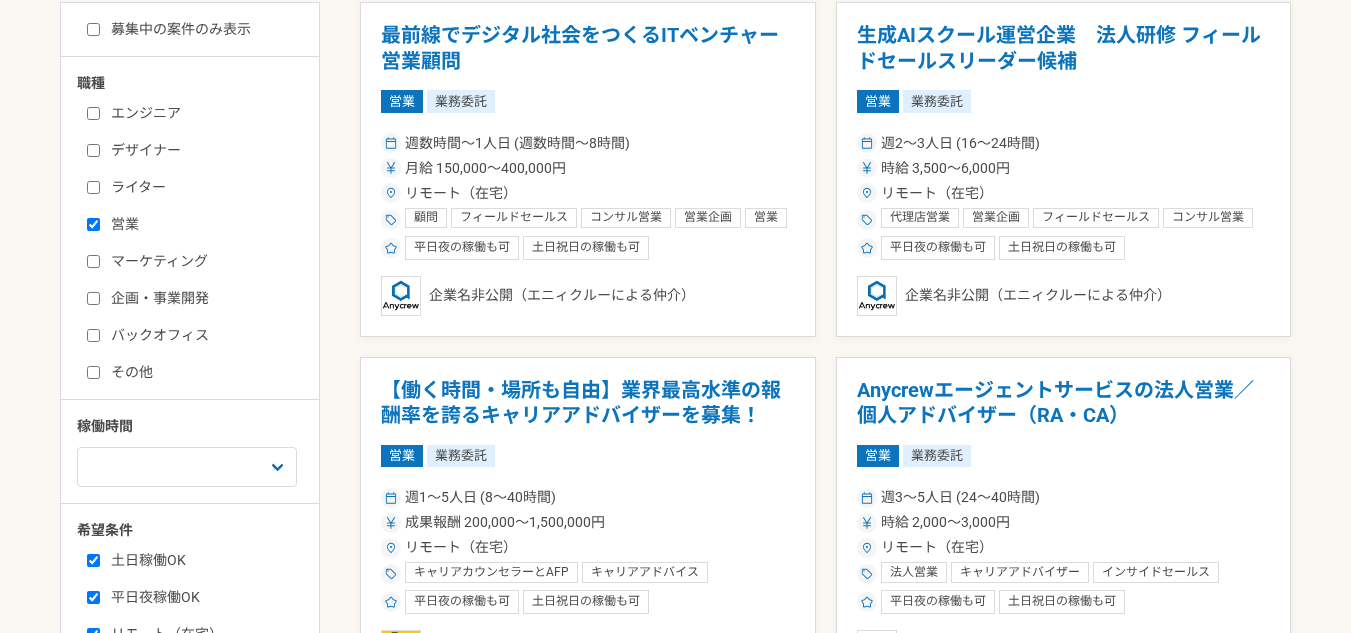 scroll, scrollTop: 0, scrollLeft: 0, axis: both 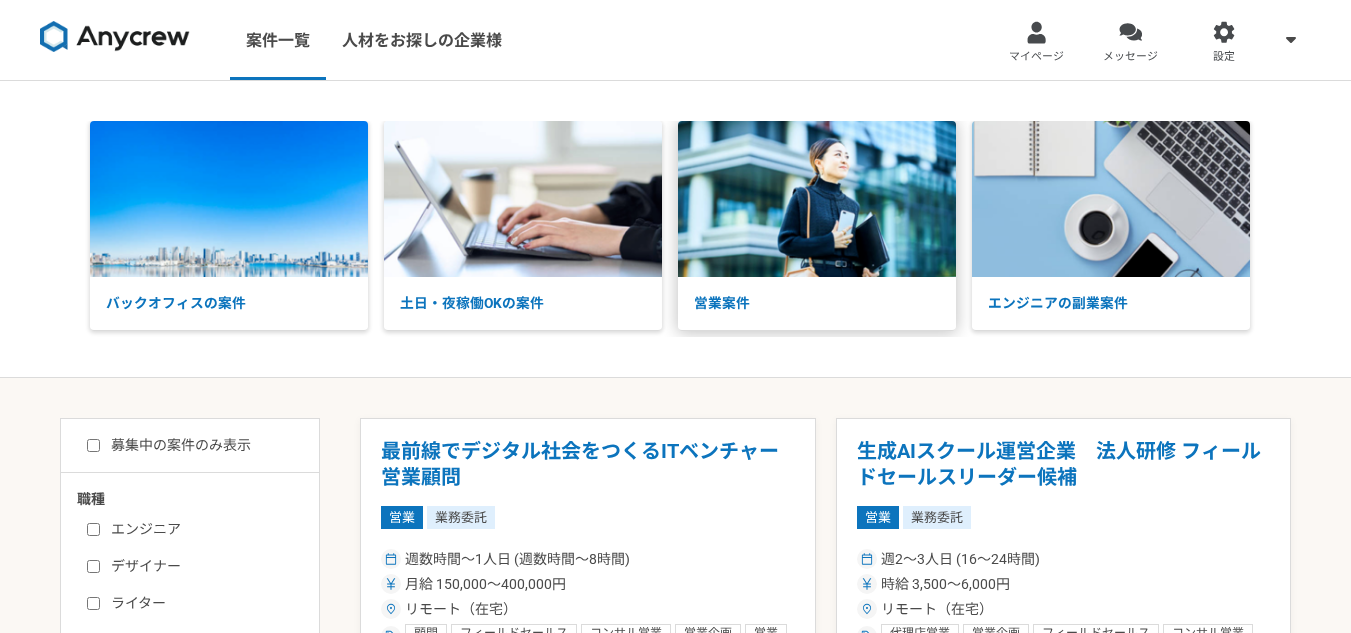 click at bounding box center (817, 199) 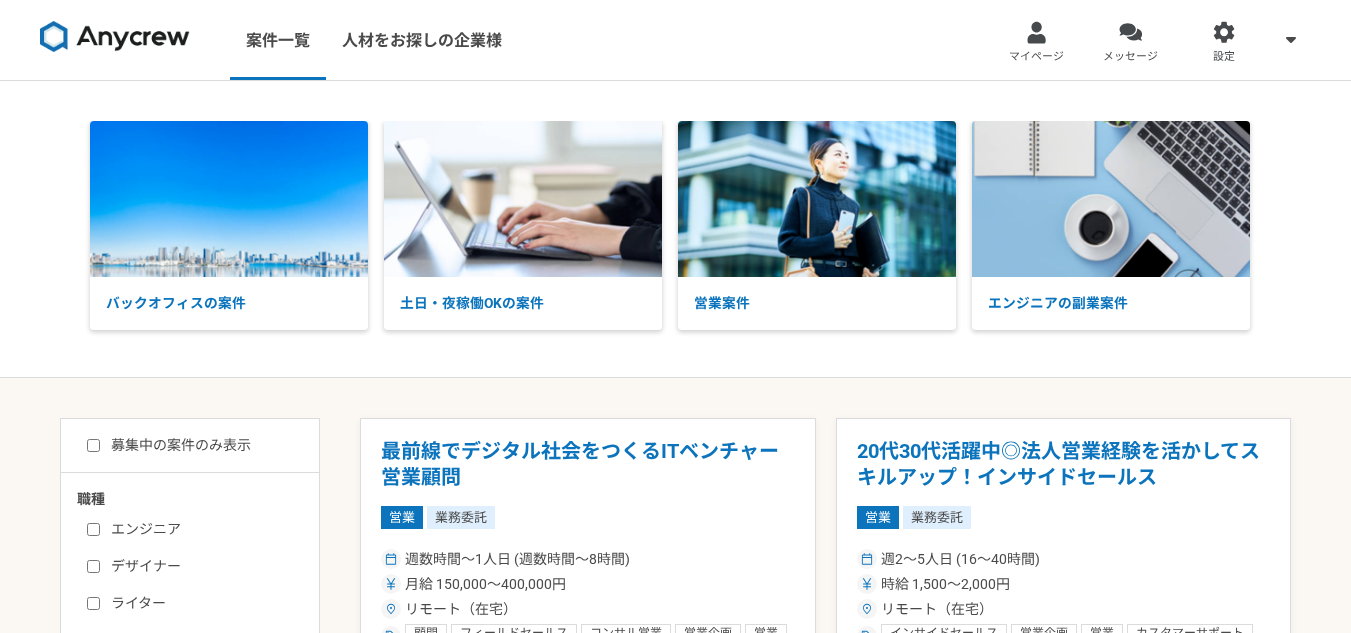 scroll, scrollTop: 0, scrollLeft: 0, axis: both 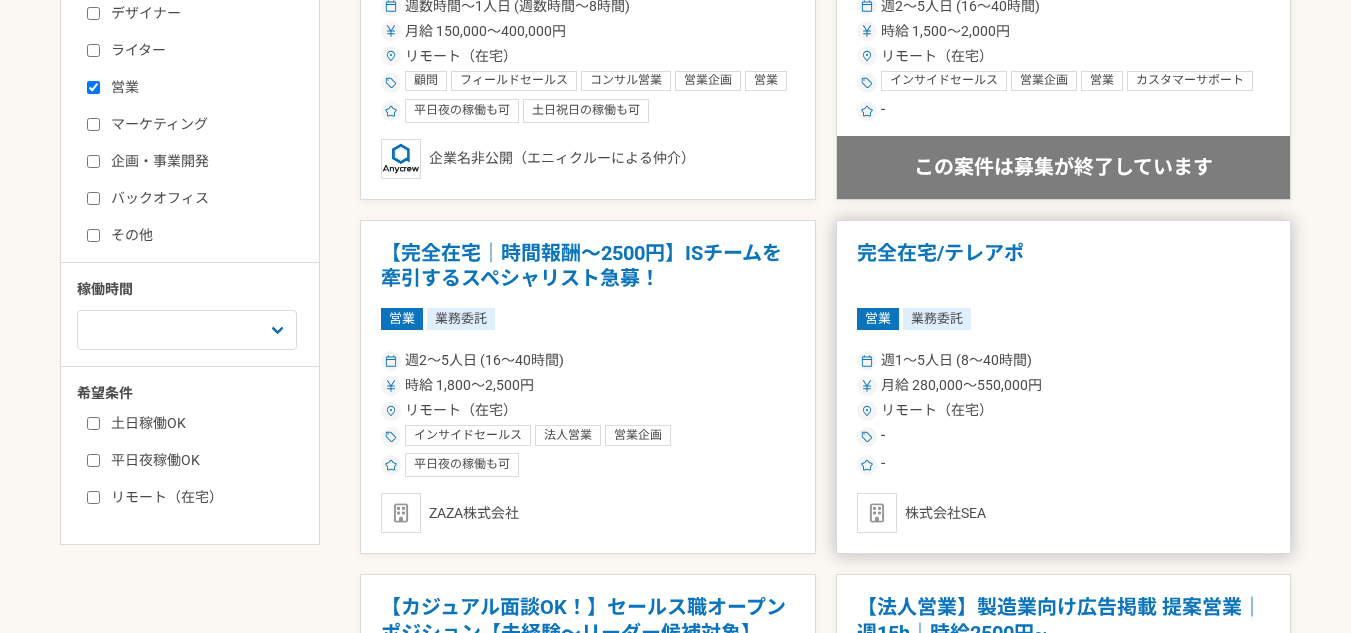 click on "完全在宅/テレアポ" at bounding box center [1064, 266] 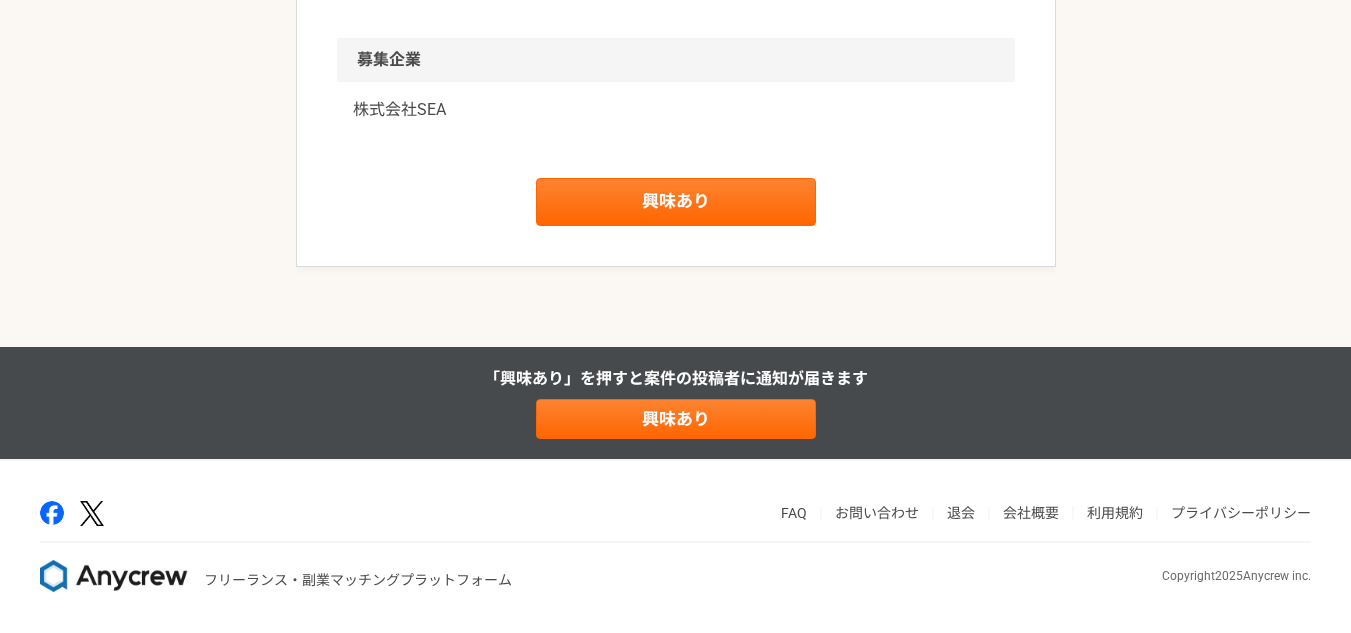 scroll, scrollTop: 1455, scrollLeft: 0, axis: vertical 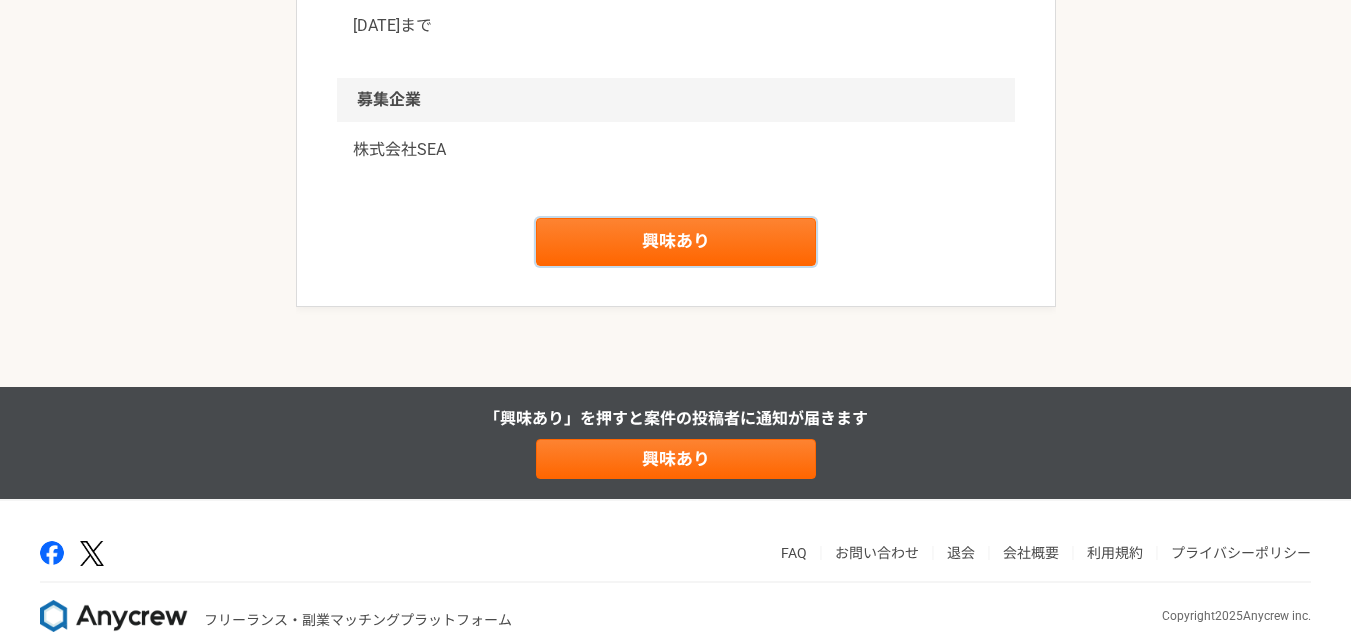 drag, startPoint x: 705, startPoint y: 226, endPoint x: 685, endPoint y: 199, distance: 33.600594 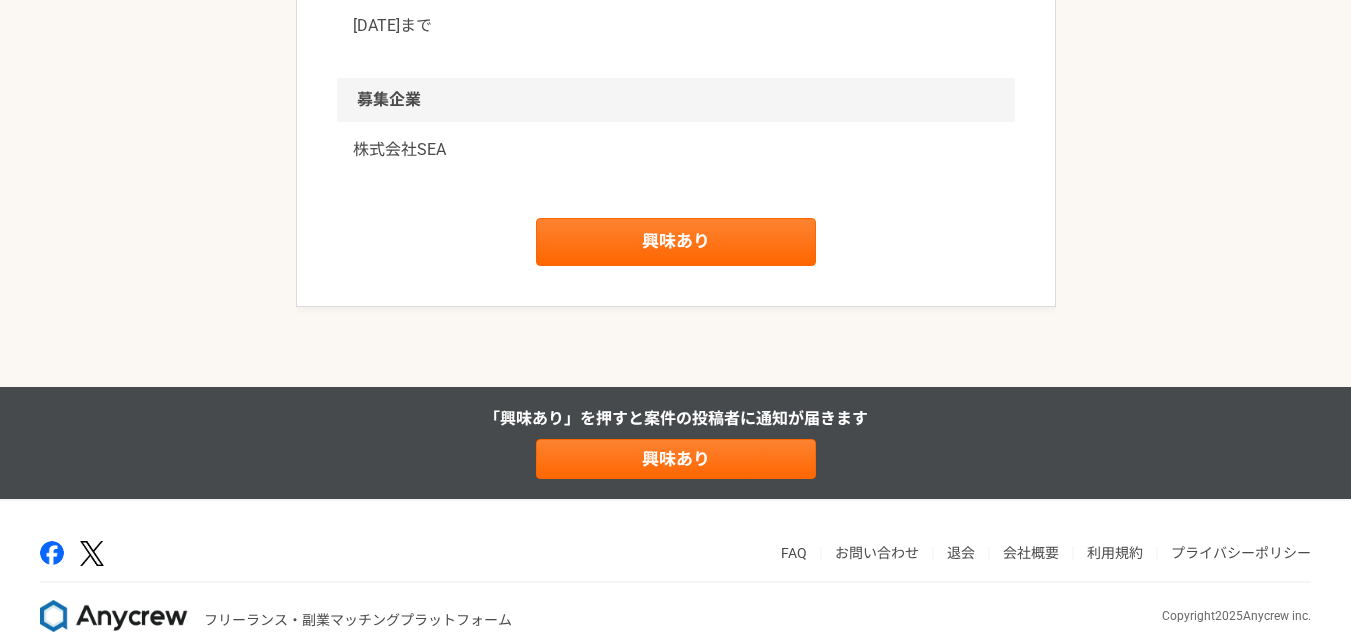 scroll, scrollTop: 0, scrollLeft: 0, axis: both 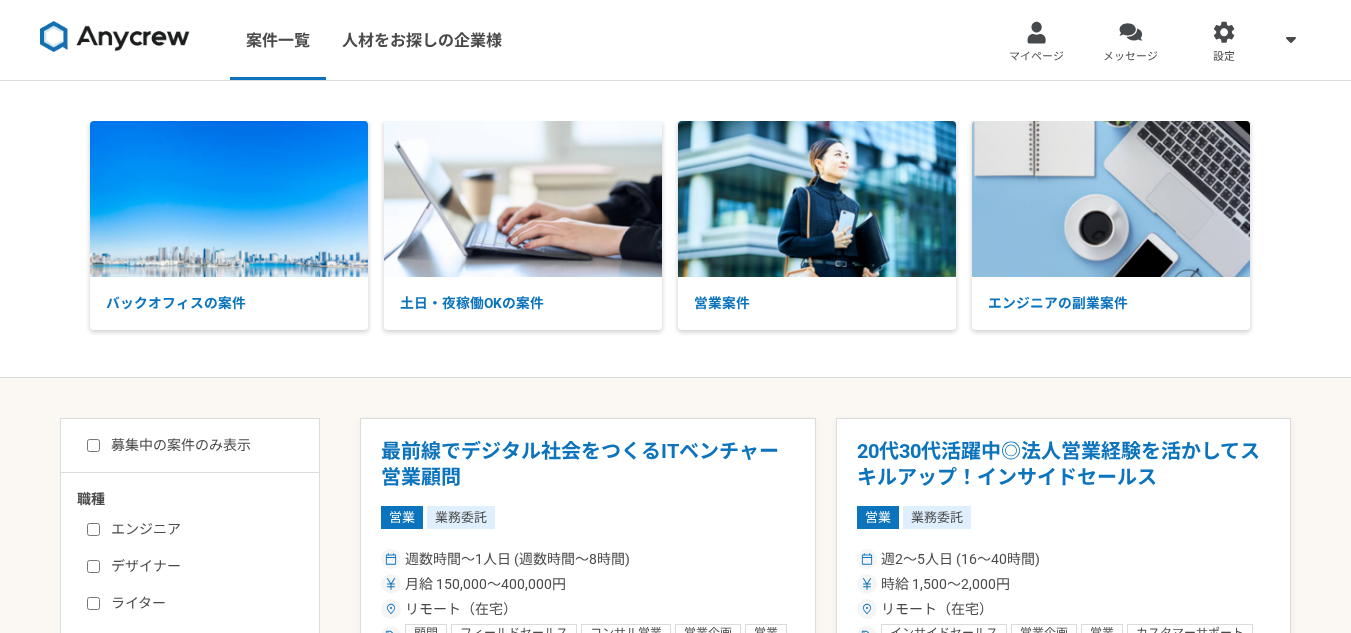 click on "募集中の案件のみ表示 職種 エンジニア デザイナー ライター 営業 マーケティング 企画・事業開発 バックオフィス その他 稼働時間 週1人日（8時間）以下 週2人日（16時間）以下 週3人日（24時間）以下 週4人日（32時間）以下 週5人日（40時間）以下 希望条件 土日稼働OK 平日夜稼働OK リモート（在宅） 最前線でデジタル社会をつくるITベンチャー　営業顧問 営業 業務委託 週数時間〜1人日 (週数時間〜8時間) 月給 150,000〜400,000円 リモート（在宅） 顧問 フィールドセールス コンサル営業 営業企画 営業 営業顧問 企業調査 平日夜の稼働も可 土日祝日の稼働も可 企業名非公開（エニィクルーによる仲介） 20代30代活躍中◎法人営業経験を活かしてスキルアップ！インサイドセールス 営業 業務委託 週2〜5人日 (16〜40時間) 時給 1,500〜2,000円 リモート（在宅） 営業 -" at bounding box center (675, 2241) 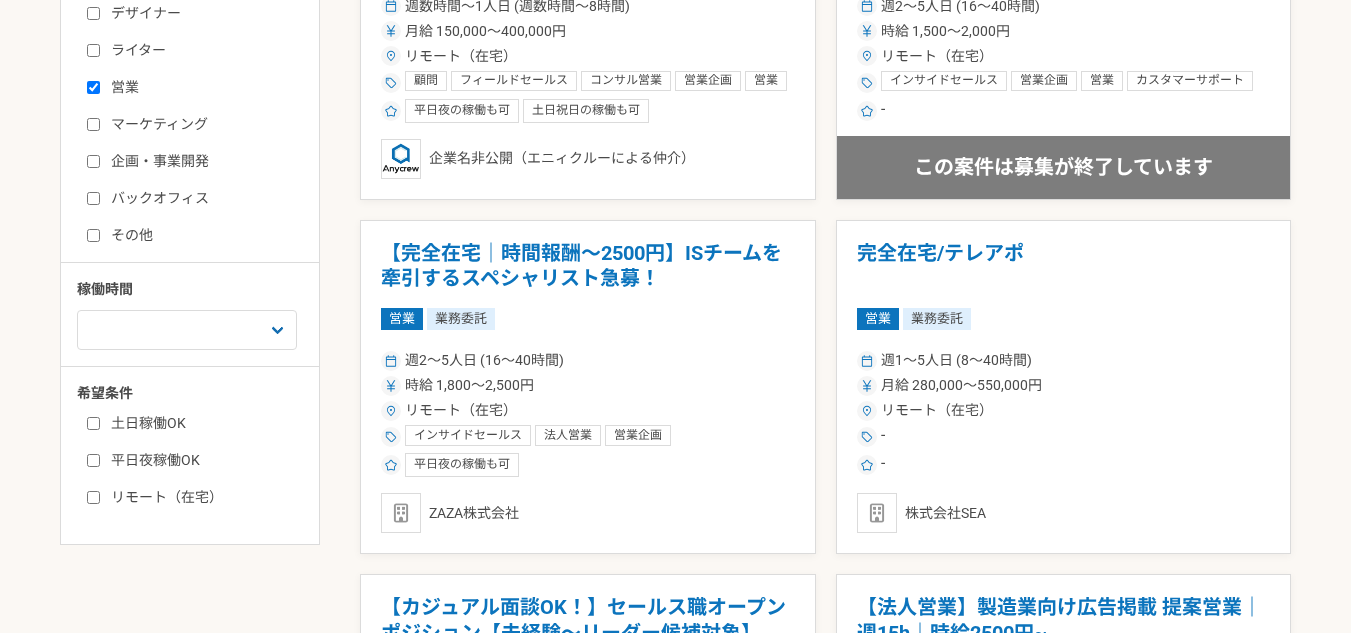 drag, startPoint x: 1311, startPoint y: 386, endPoint x: 1317, endPoint y: 372, distance: 15.231546 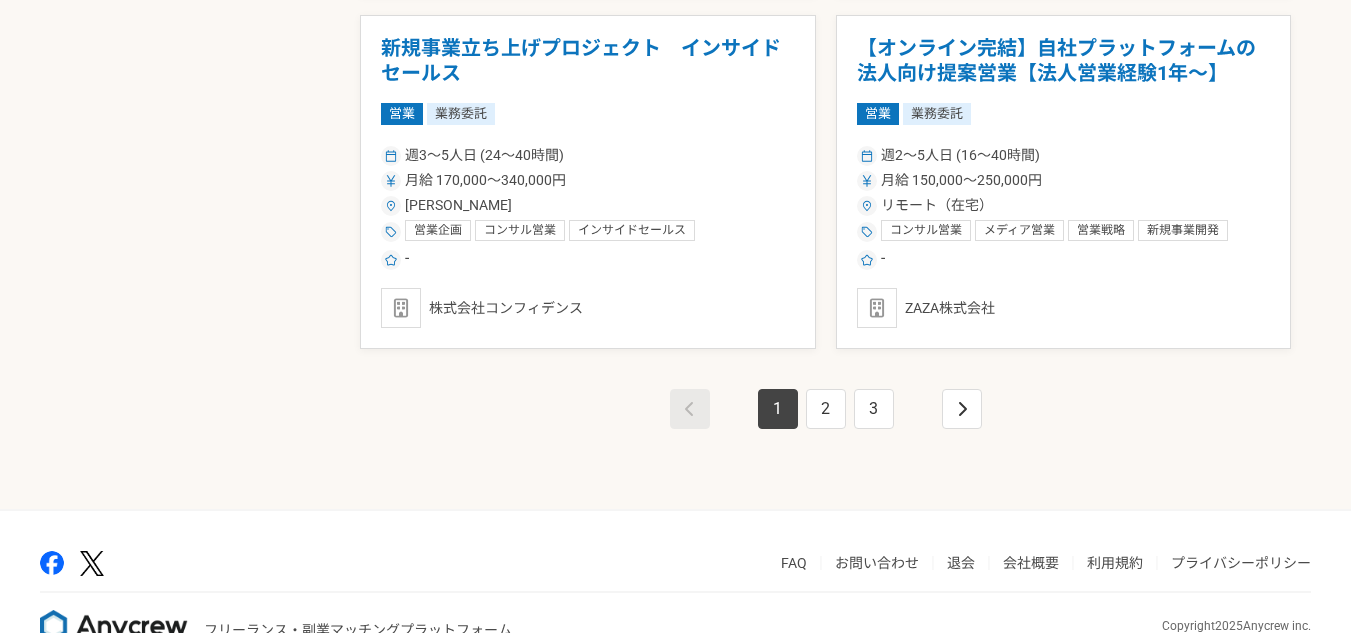 scroll, scrollTop: 3645, scrollLeft: 0, axis: vertical 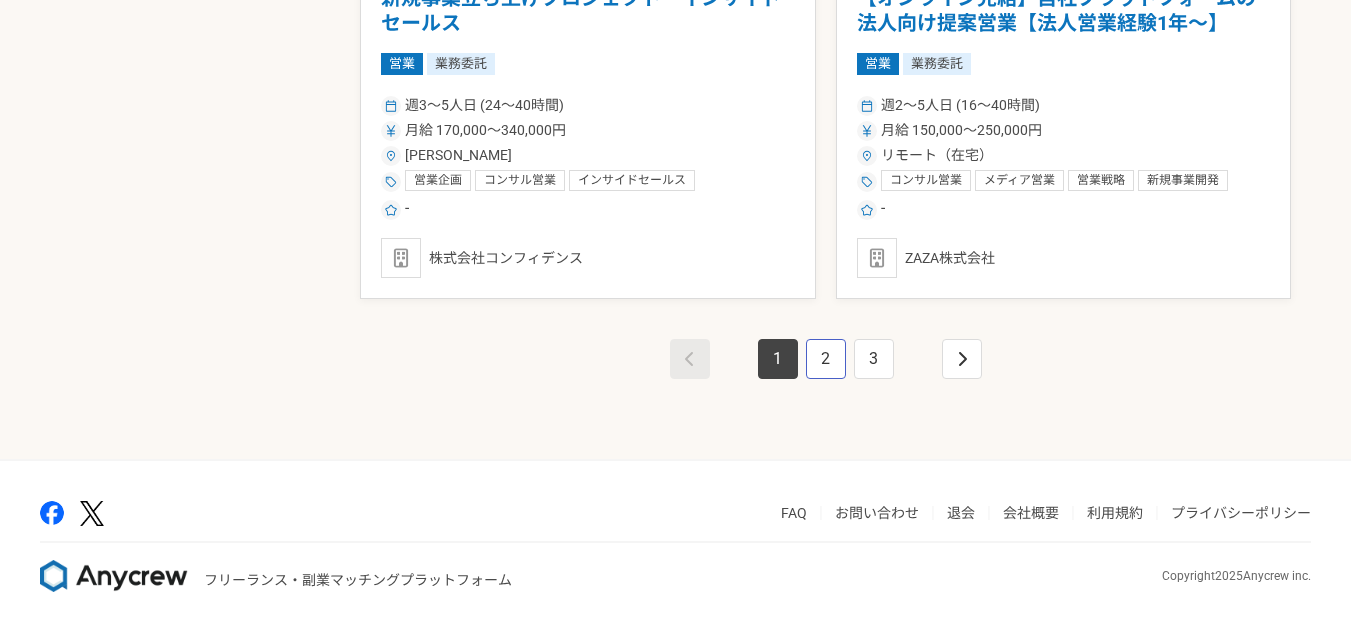 click on "2" at bounding box center [826, 359] 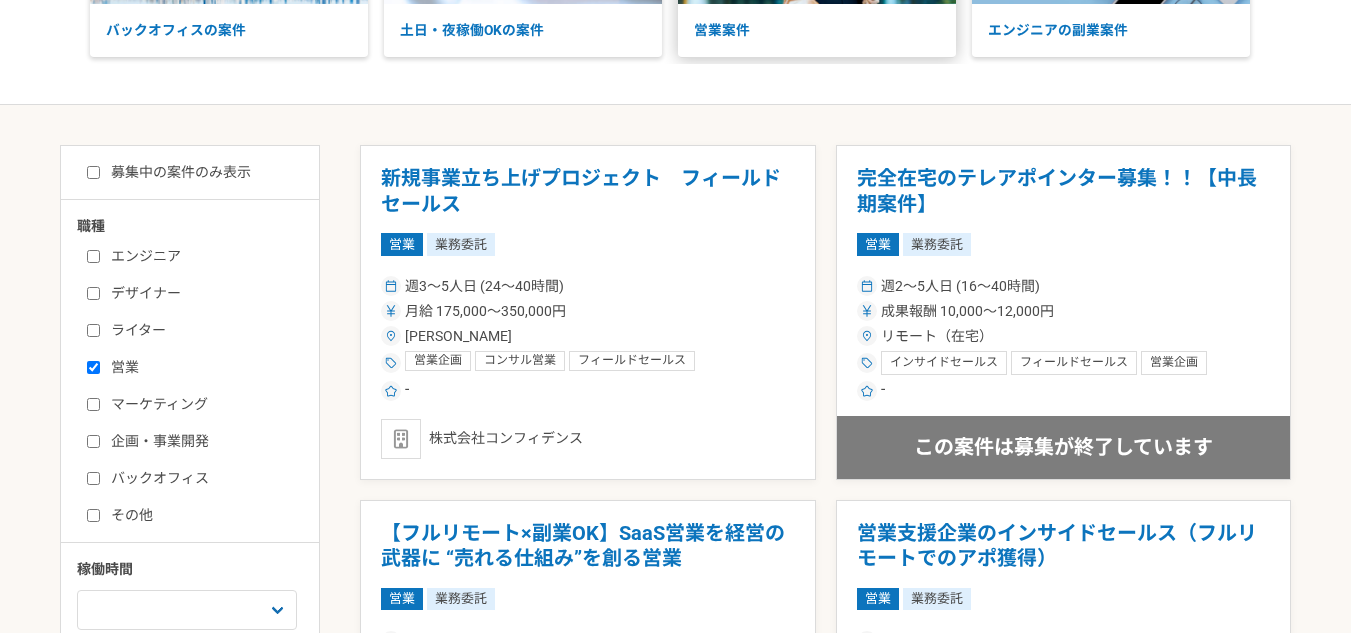 scroll, scrollTop: 826, scrollLeft: 0, axis: vertical 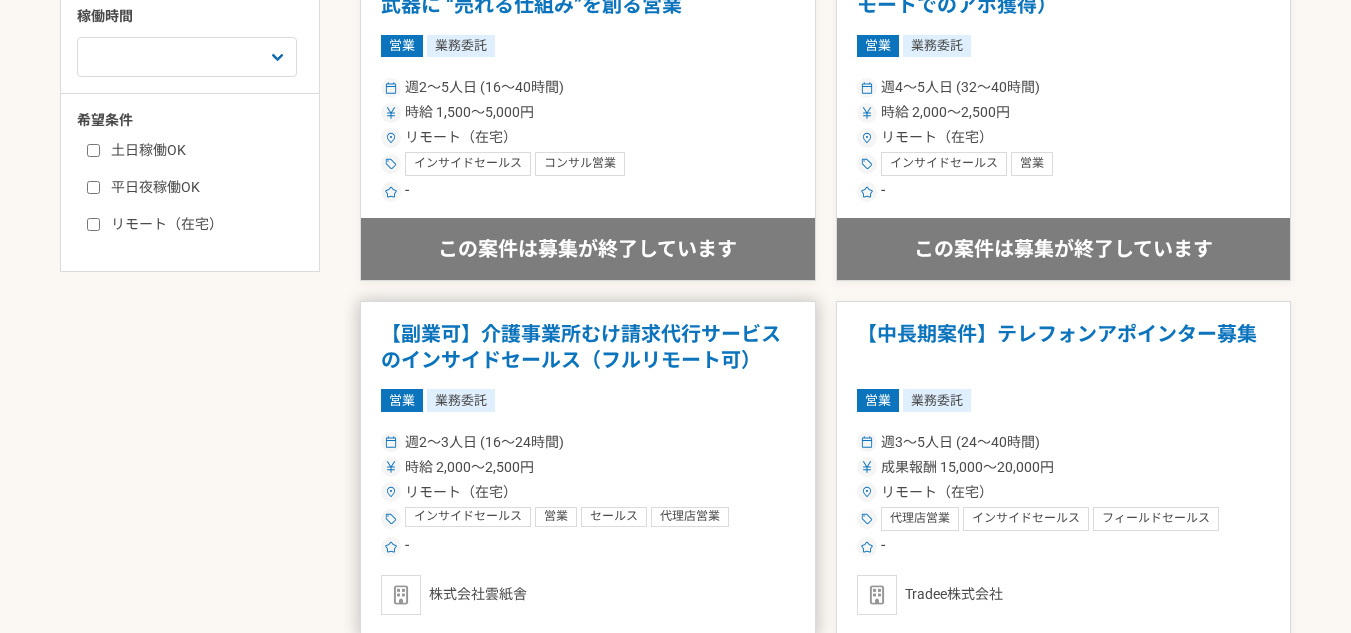 click on "【副業可】介護事業所むけ請求代行サービスのインサイドセールス（フルリモート可）" at bounding box center [588, 347] 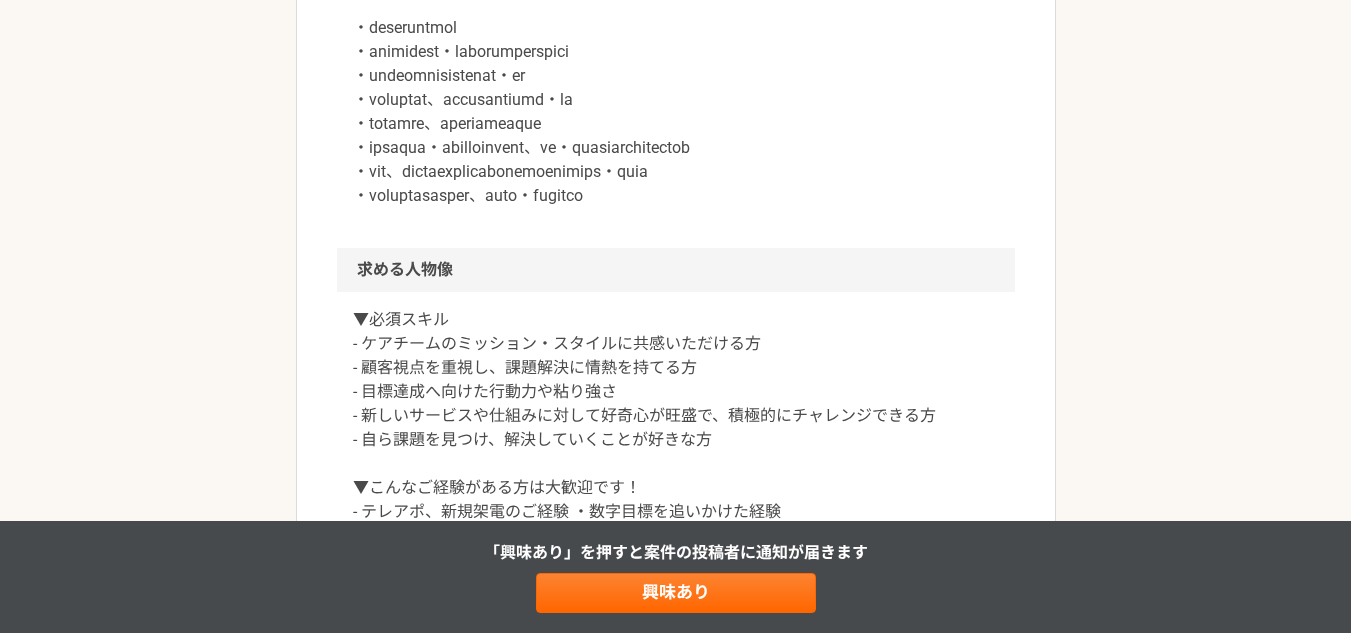 scroll, scrollTop: 1240, scrollLeft: 0, axis: vertical 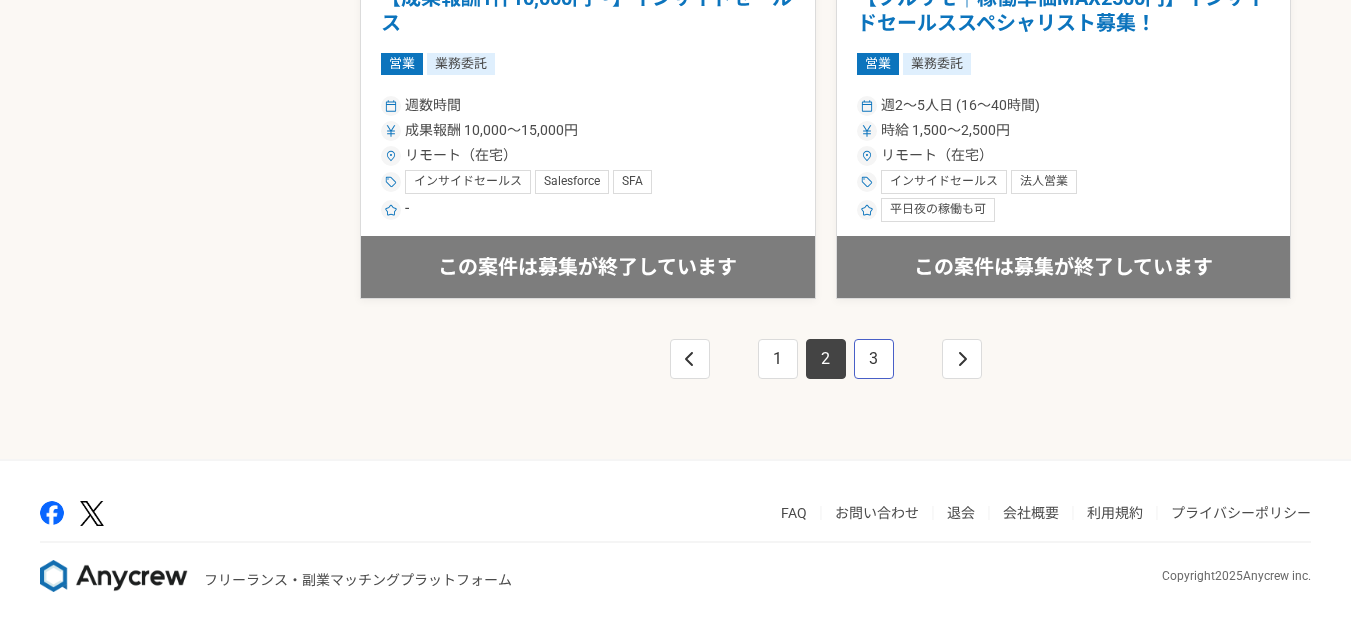 click on "3" at bounding box center (874, 359) 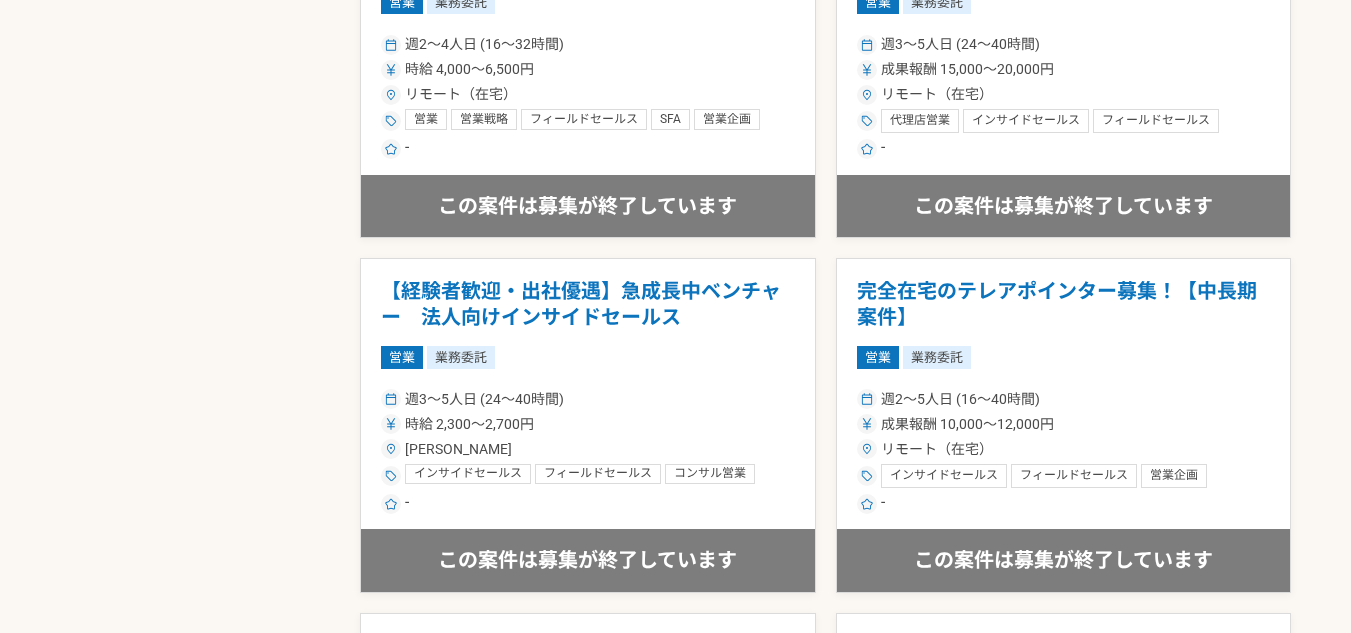 scroll, scrollTop: 1993, scrollLeft: 0, axis: vertical 